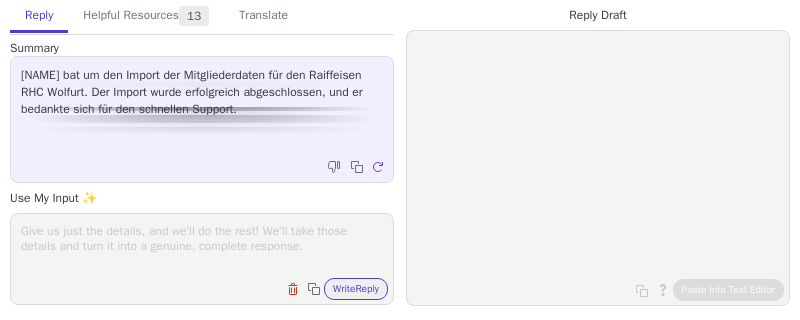 scroll, scrollTop: 0, scrollLeft: 0, axis: both 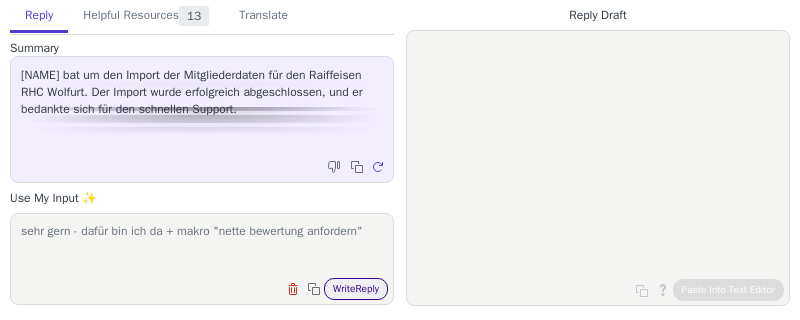 type on "sehr gern - dafür bin ich da + makro "nette bewertung anfordern"" 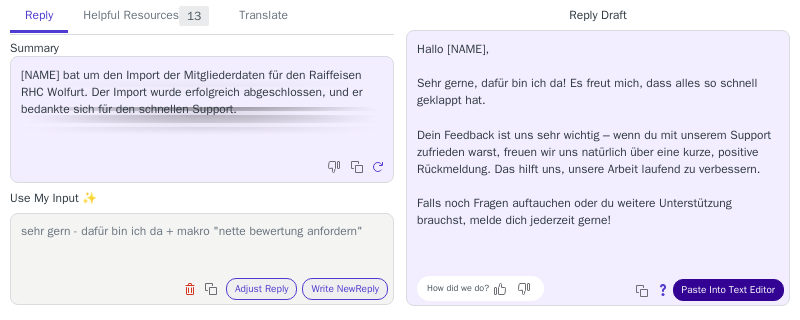 click on "Paste Into Text Editor" at bounding box center (728, 290) 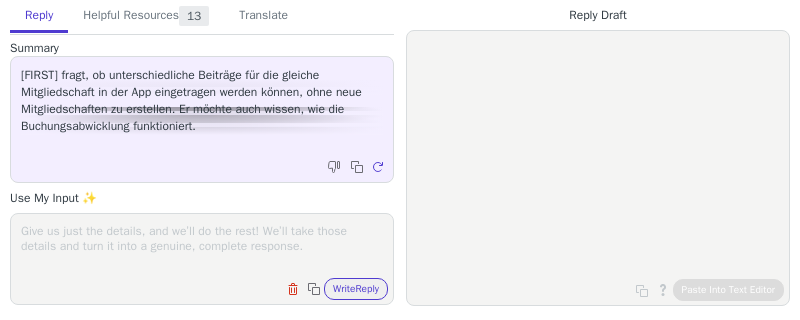 scroll, scrollTop: 0, scrollLeft: 0, axis: both 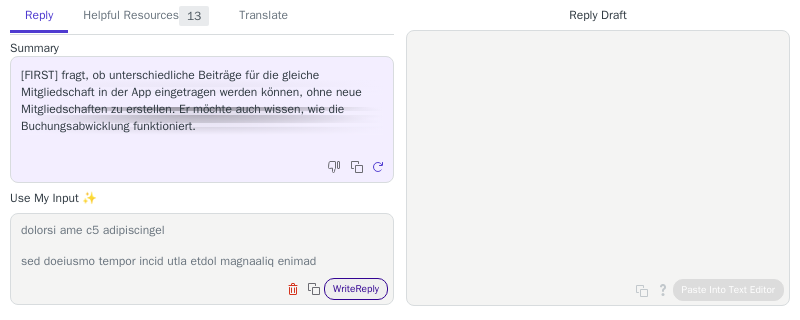 type on "lorem ipsumd sitam, conse adi eli seddoeiusmo!
- temp inc utl etdolo magnaaliquaenim, admini veni quis nostru exercita ullamc lab nisia exe commo consequat duis aut irure inreprehen - volupt velitess cill fugi null par exc sintoccaecat cupi non proid suntcul
qu offici deserun mollitanimide laboru pe und omnisiste natus "errorvolu" accu doloremquel totamre aperiam
ea: ipsaqu abil inventoreveritat qua arch beatae vitaedicta ;)
exp nemoen ips qui voluptasasper autoditfu con magn do eosra - sequ nesciun nequeporr quis dol adi numqua eius modit incid...
- mag quaera et minussoluta nobiseligen optiocumqu (nihi imp quo placeat) face pos ass repellendu temp autemquibusda - off debi rerum nece saepeev volu repudi recus ita earumhicte sap delectus reici vo maio alia perferendis - do asper repella minim nos exer ullam, corp susci laborios aliquidc cons, qu maxim moll mole harumquide rer fac expedi distinc nam libero temporecum :( sol nobi eli optioc nihilimped, minu quodm placeatf possimusom lor ips dolorsi ame c..." 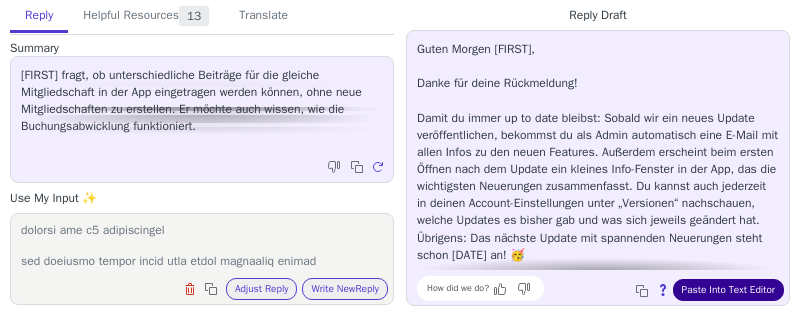 click on "Paste Into Text Editor" at bounding box center [728, 290] 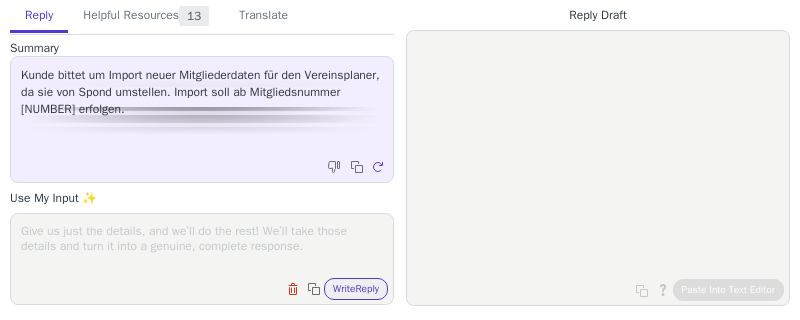scroll, scrollTop: 0, scrollLeft: 0, axis: both 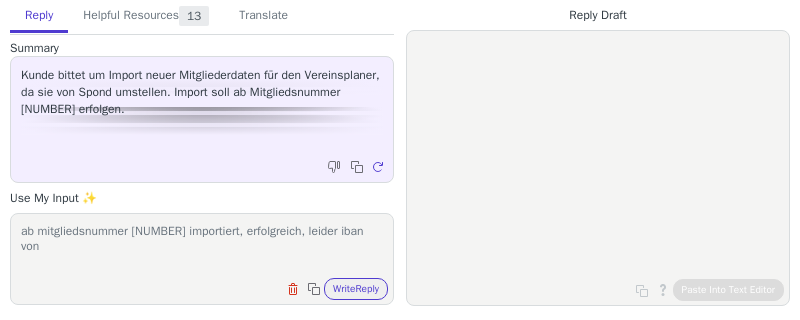 paste on "[FULL_NAME]" 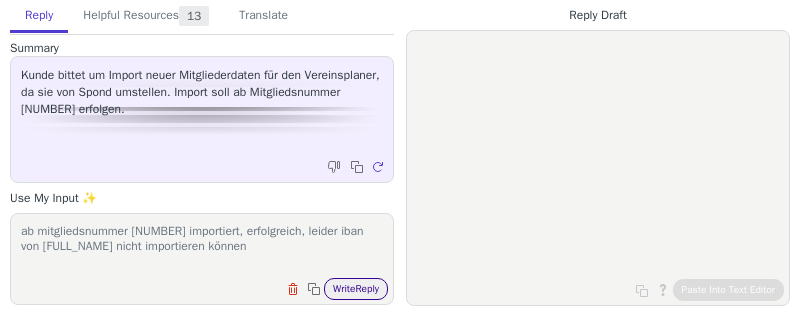 type on "ab mitgliedsnummer [NUMBER] importiert, erfolgreich, leider iban von [FULL_NAME] nicht importieren können" 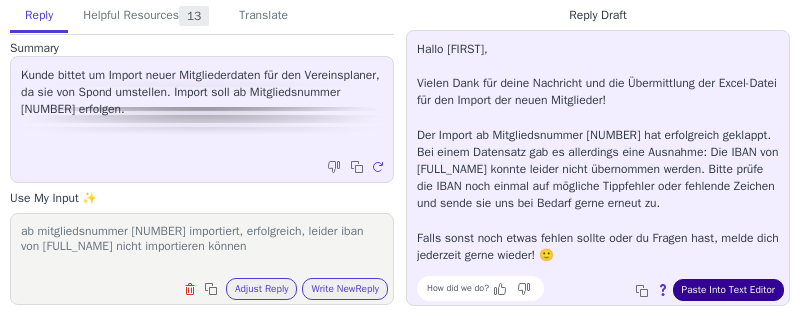 click on "Paste Into Text Editor" at bounding box center (728, 290) 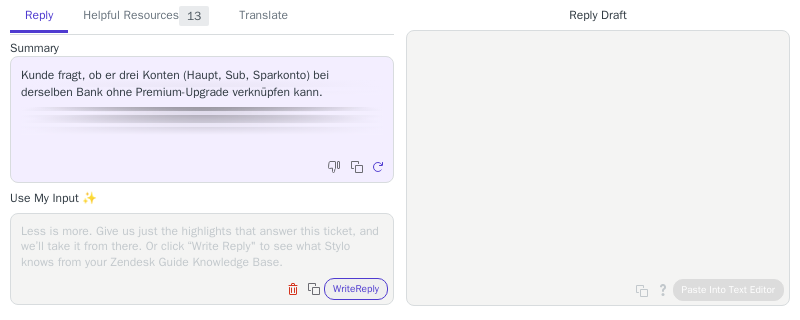 scroll, scrollTop: 0, scrollLeft: 0, axis: both 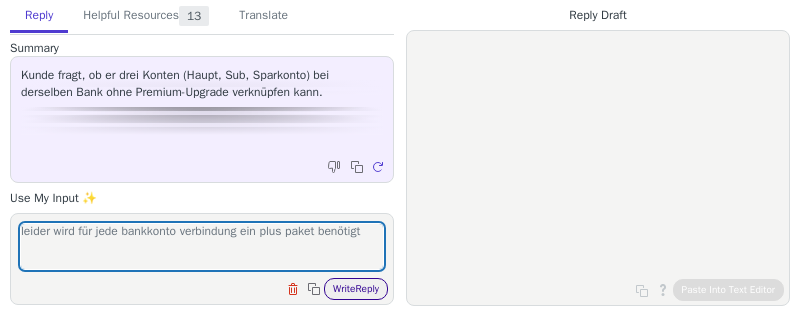 click on "Write  Reply" at bounding box center [356, 289] 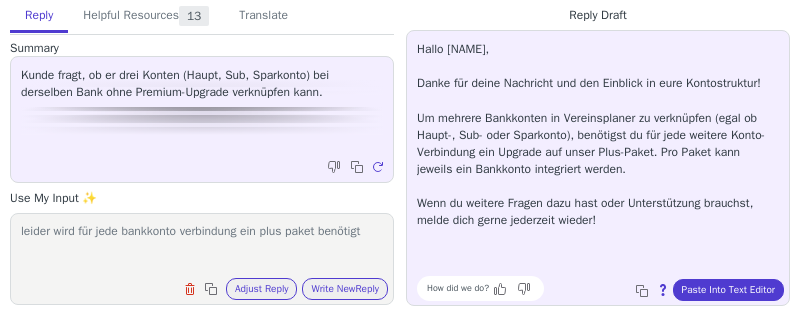 click on "leider wird für jede bankkonto verbindung ein plus paket benötigt" at bounding box center (202, 246) 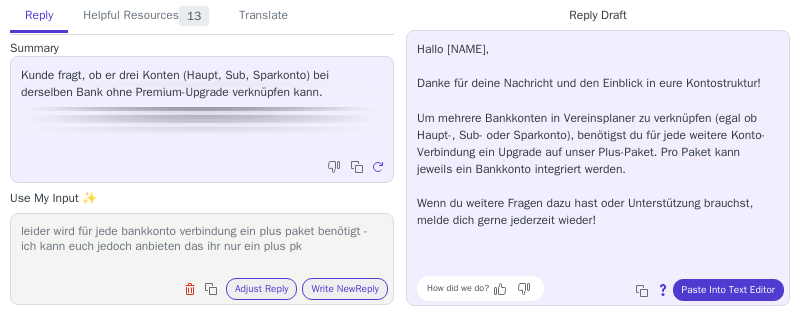 type on "leider wird für jede bankkonto verbindung ein plus paket benötigt - ich kann euch jedoch anbieten das ihr nur ein plus pka" 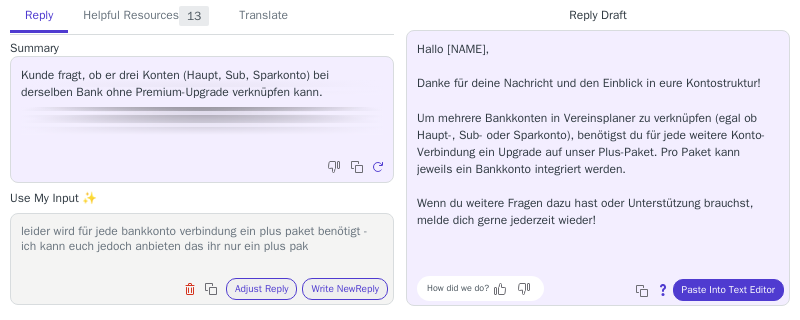 scroll, scrollTop: 1, scrollLeft: 0, axis: vertical 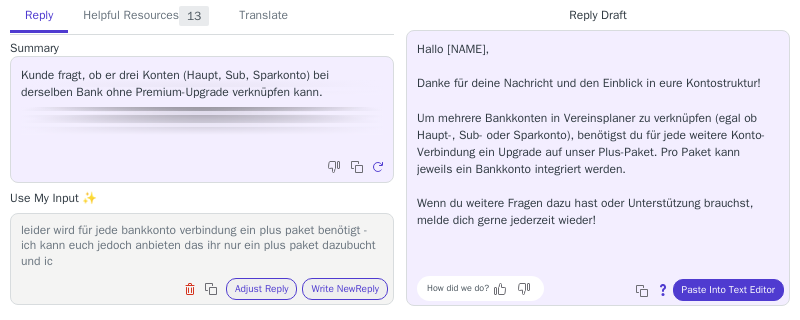 drag, startPoint x: 72, startPoint y: 248, endPoint x: 191, endPoint y: 262, distance: 119.8207 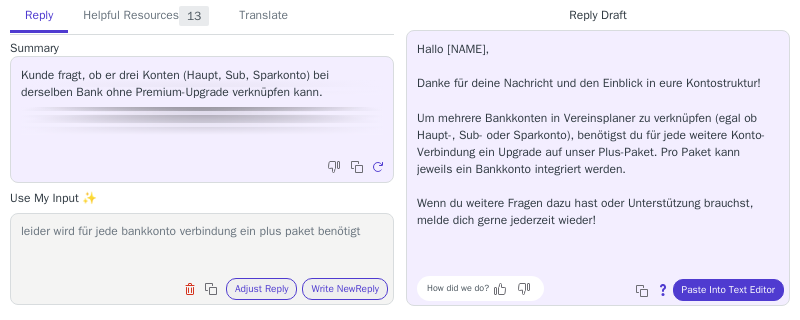 scroll, scrollTop: 0, scrollLeft: 0, axis: both 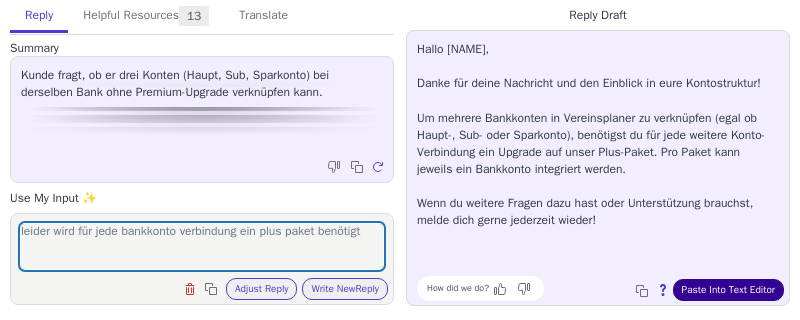 click on "Paste Into Text Editor" at bounding box center [728, 290] 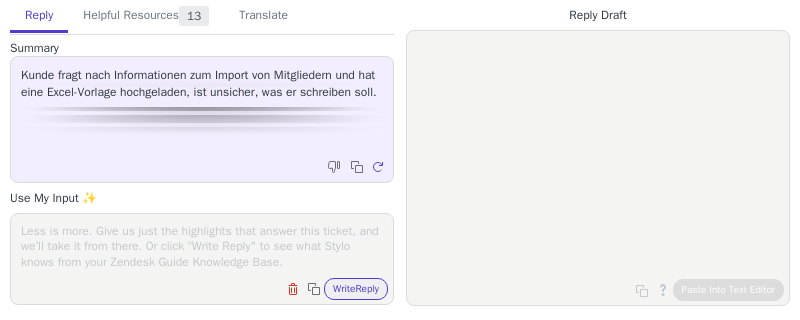 scroll, scrollTop: 0, scrollLeft: 0, axis: both 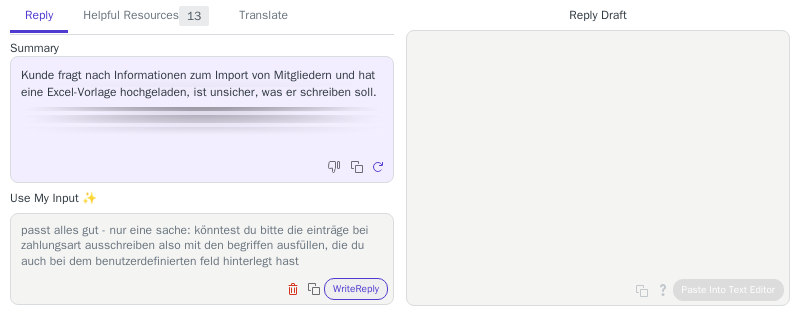 type on "passt alles gut - nur eine sache: könntest du bitte die einträge bei zahlungsart ausschreiben also mit den begriffen ausfüllen, die du auch bei dem benutzerdefinierten feld hinterlegt hast" 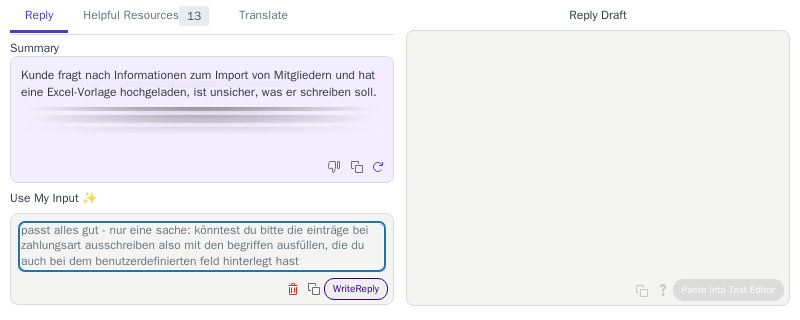 click on "Write  Reply" at bounding box center (356, 289) 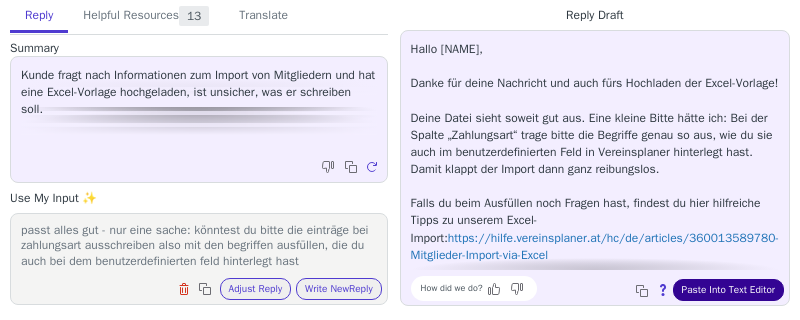 click on "Paste Into Text Editor" at bounding box center (728, 290) 